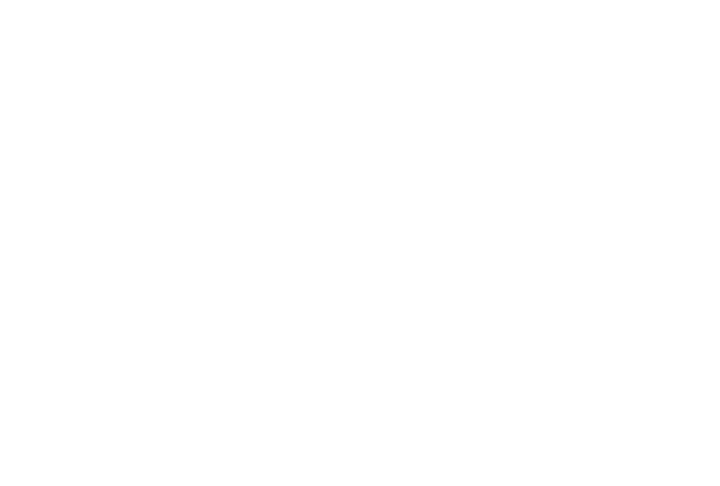 scroll, scrollTop: 0, scrollLeft: 0, axis: both 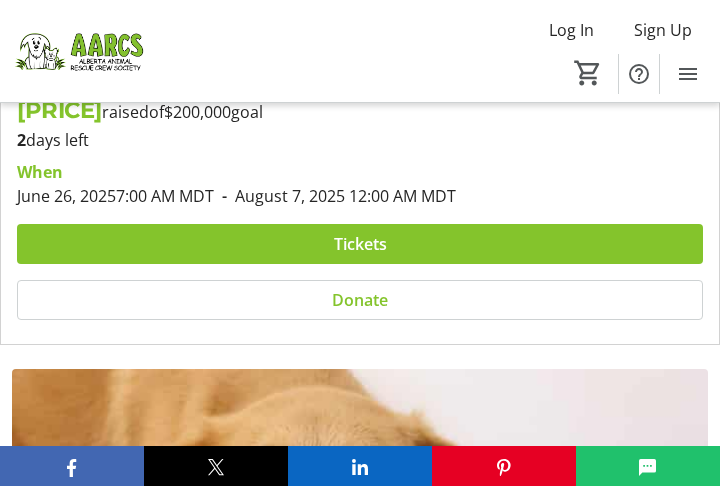 click on "Tickets" at bounding box center [360, 244] 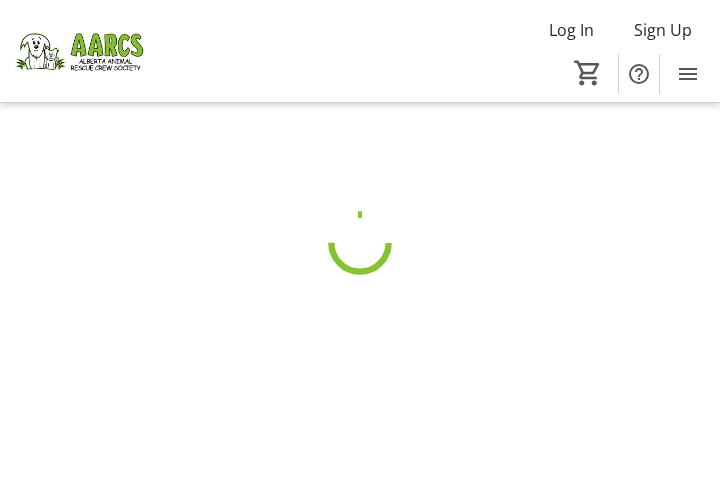 scroll, scrollTop: 0, scrollLeft: 0, axis: both 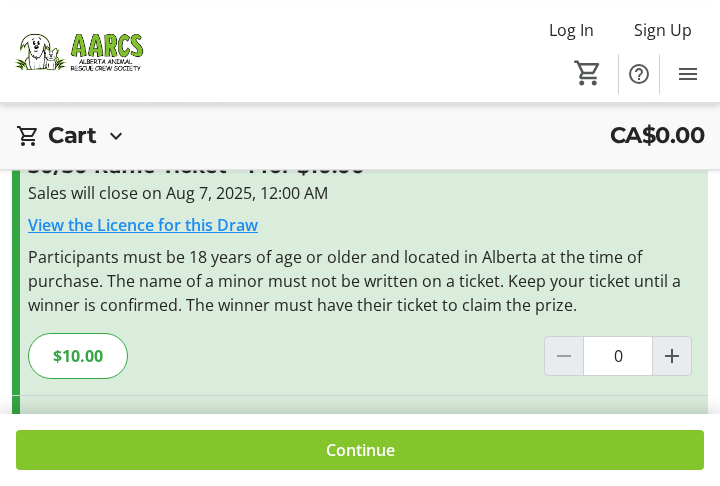 click on "$10.00" 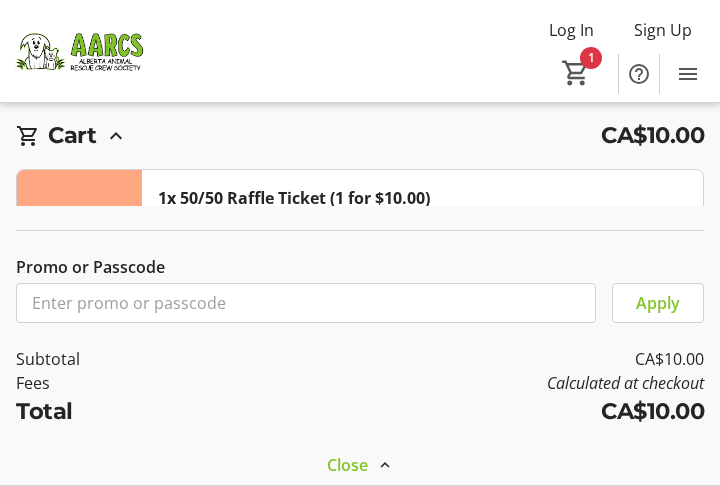 scroll, scrollTop: 366, scrollLeft: 0, axis: vertical 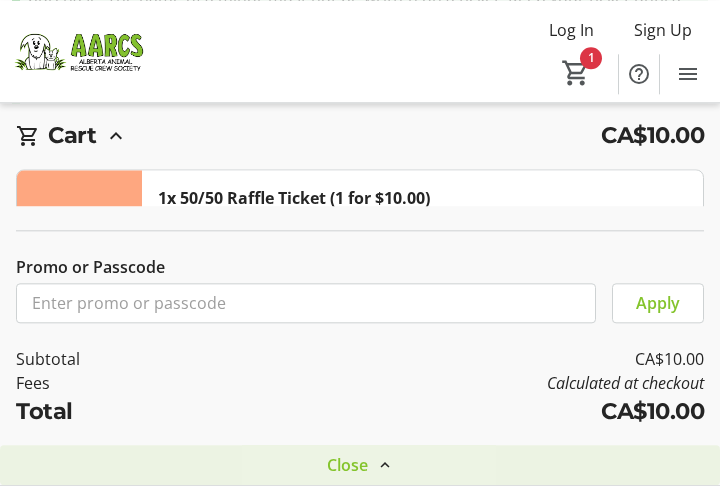 click on "Close" at bounding box center (347, 465) 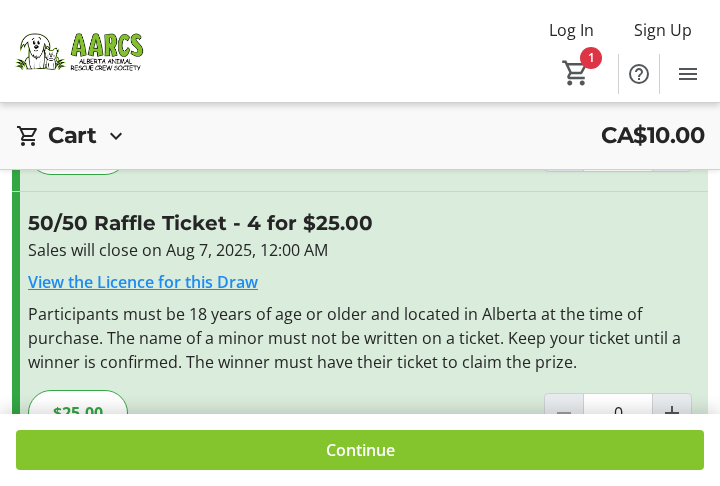 scroll, scrollTop: 338, scrollLeft: 0, axis: vertical 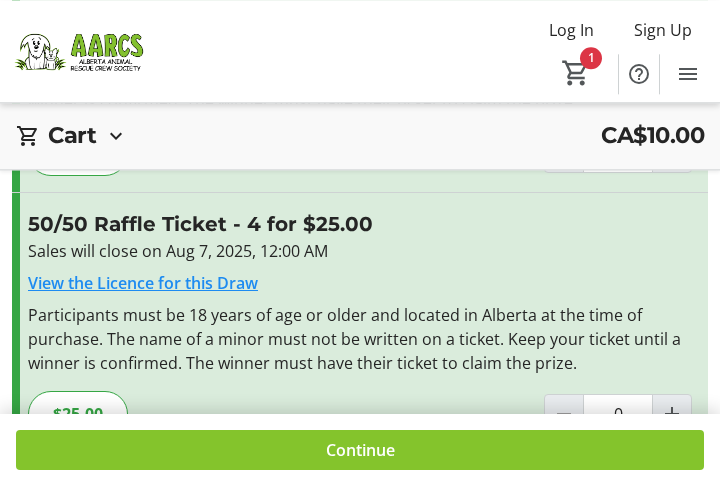 click 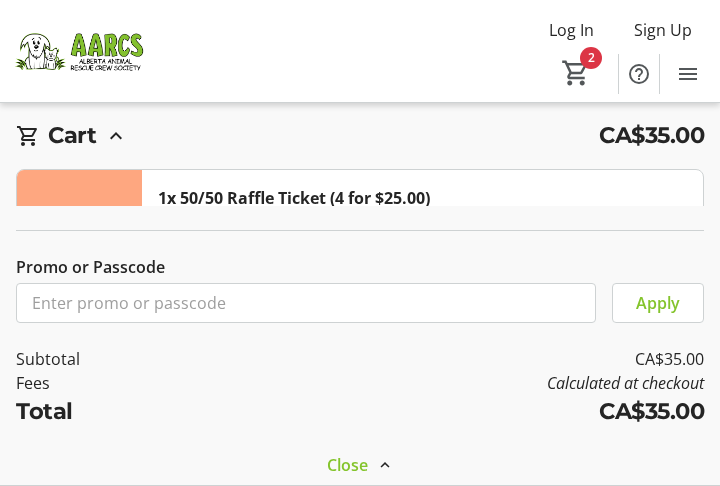 scroll, scrollTop: 435, scrollLeft: 0, axis: vertical 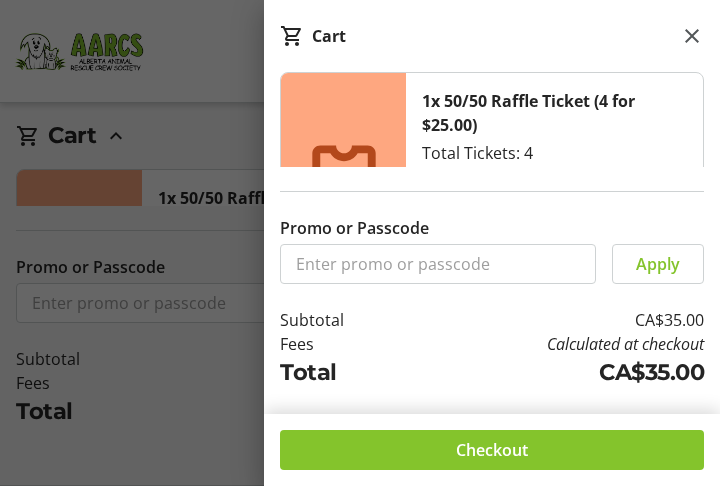click 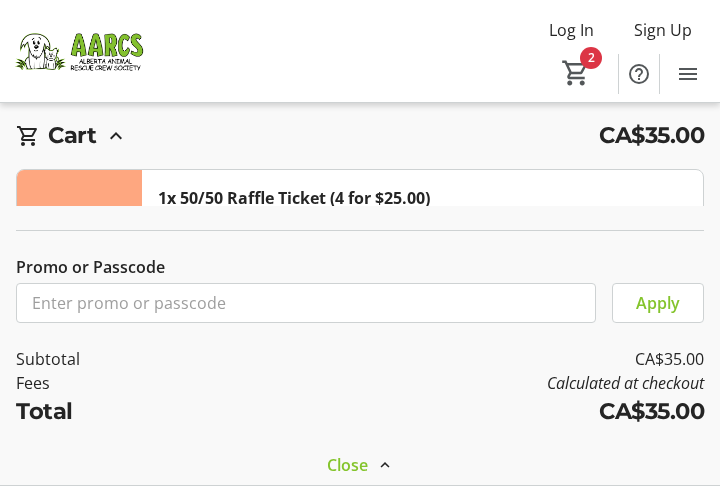 scroll, scrollTop: 0, scrollLeft: 0, axis: both 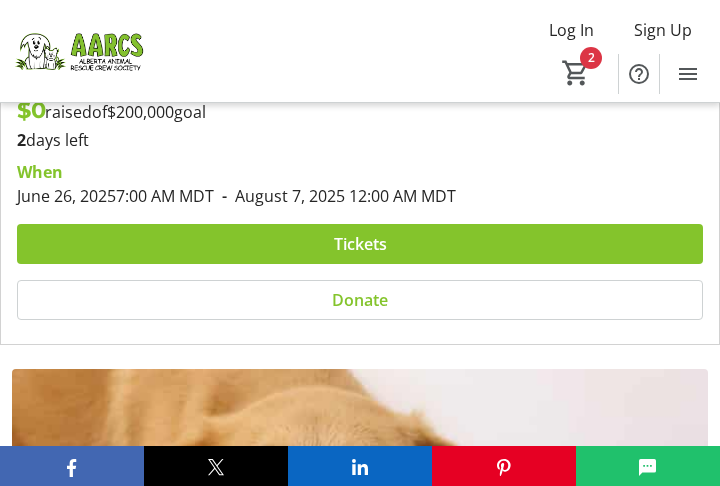 type on "1" 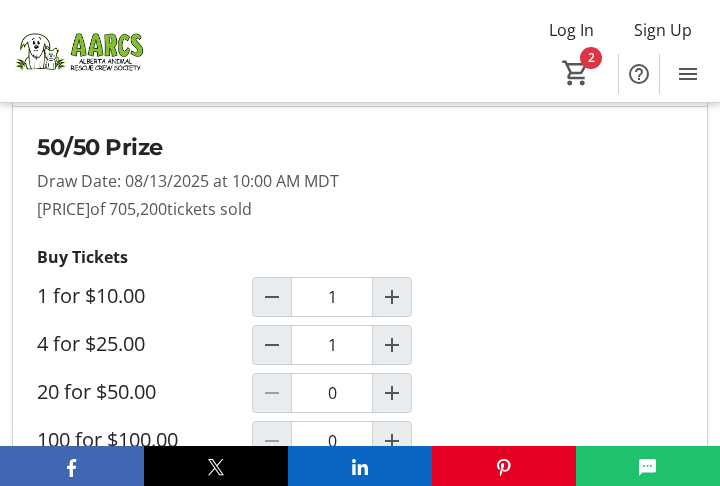 scroll, scrollTop: 2119, scrollLeft: 0, axis: vertical 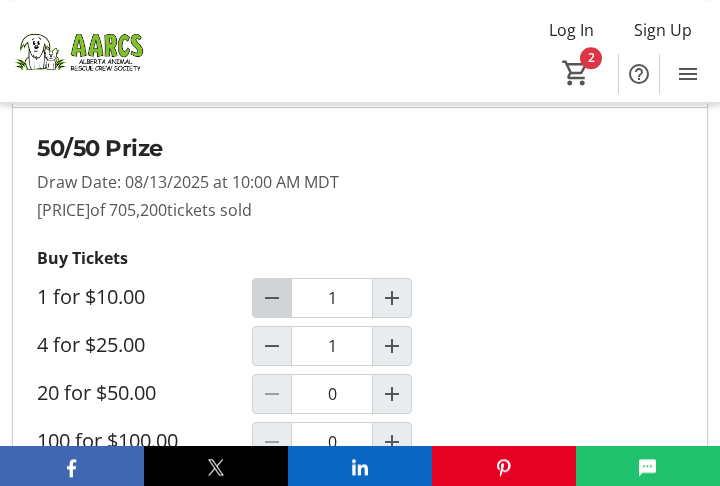 click at bounding box center (272, 298) 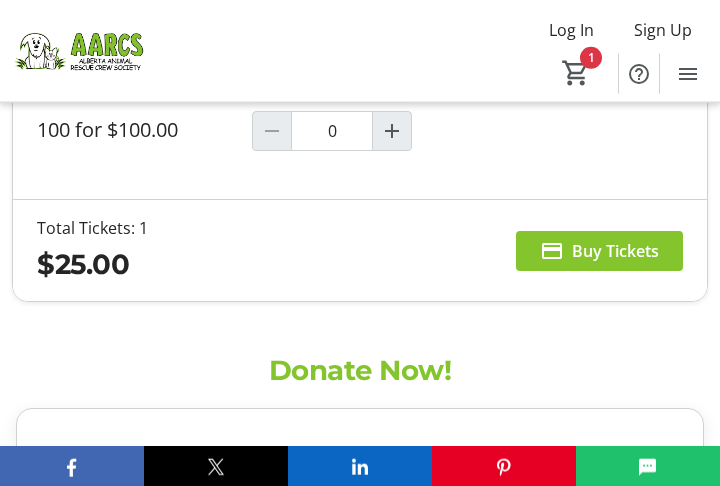 scroll, scrollTop: 2431, scrollLeft: 0, axis: vertical 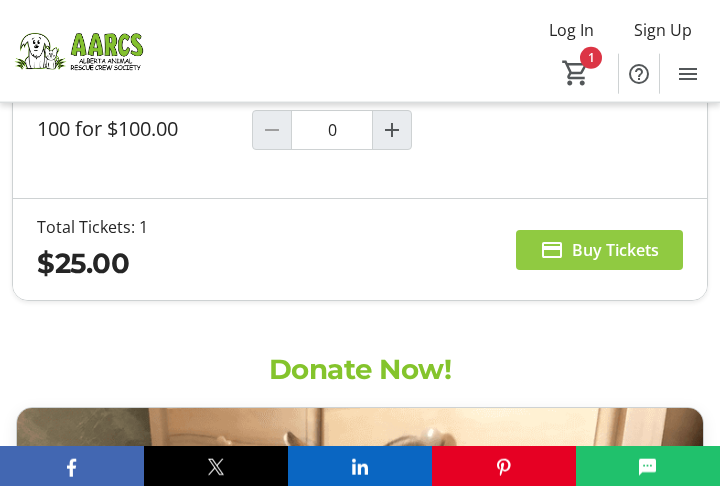 click on "Buy Tickets" at bounding box center (615, 250) 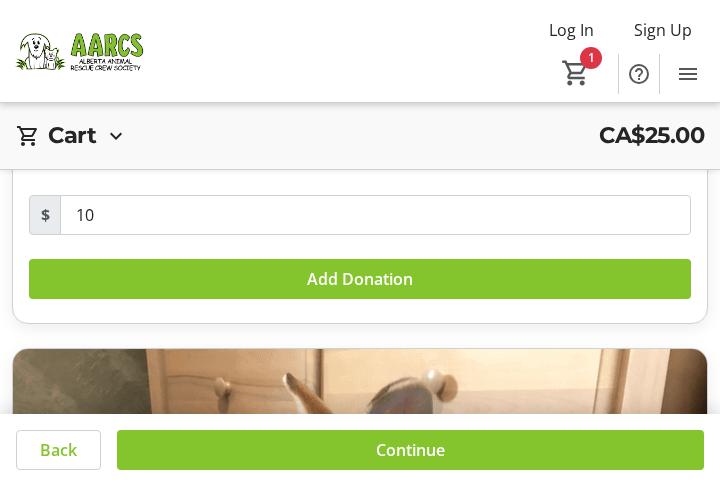 scroll, scrollTop: 518, scrollLeft: 0, axis: vertical 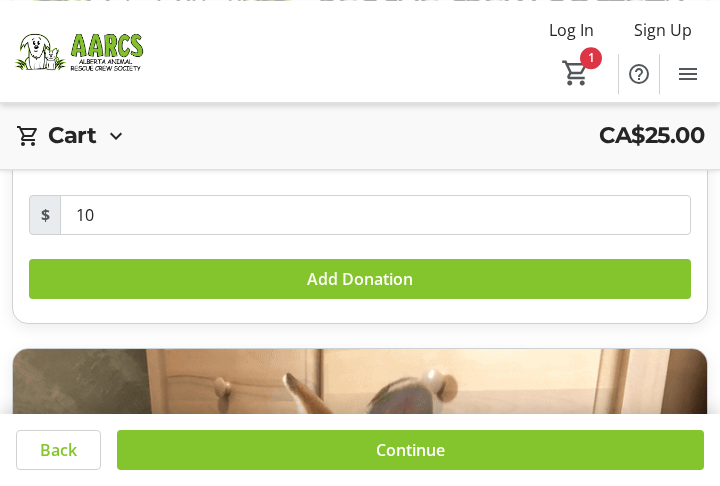 click on "Add Donation" 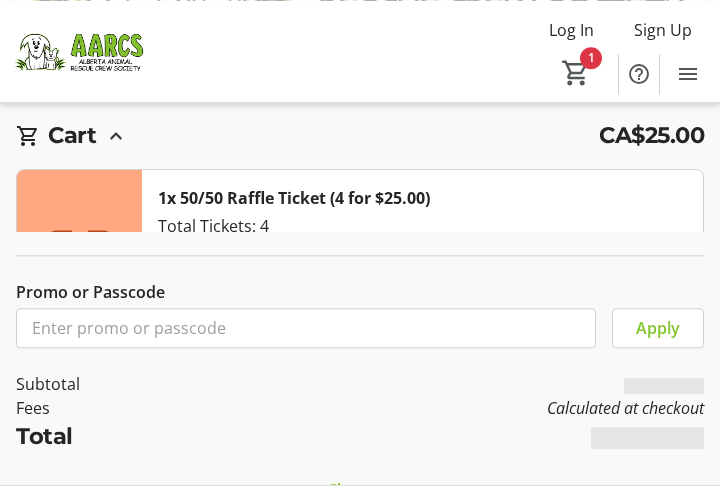 scroll, scrollTop: 518, scrollLeft: 0, axis: vertical 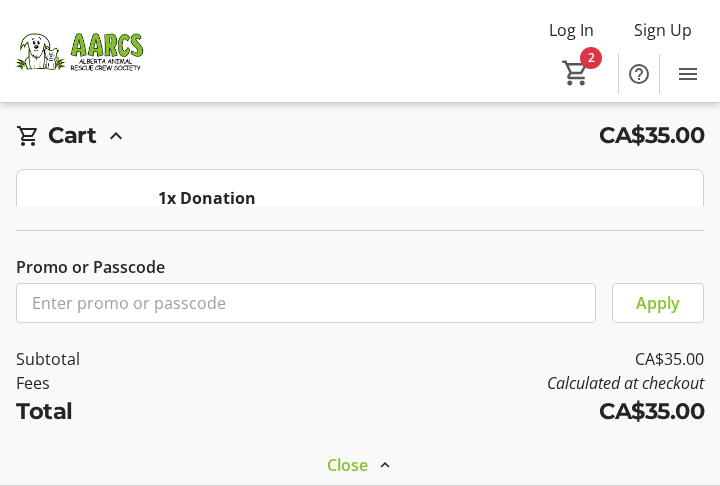 click on "Apply" at bounding box center (658, 303) 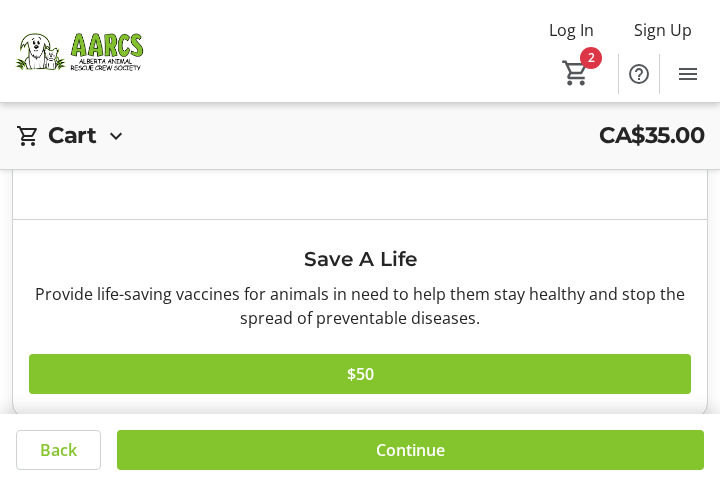 scroll, scrollTop: 2225, scrollLeft: 0, axis: vertical 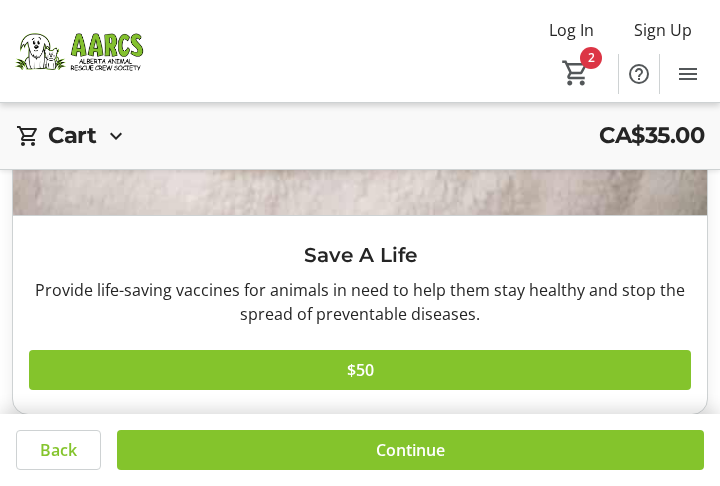 click on "Back" 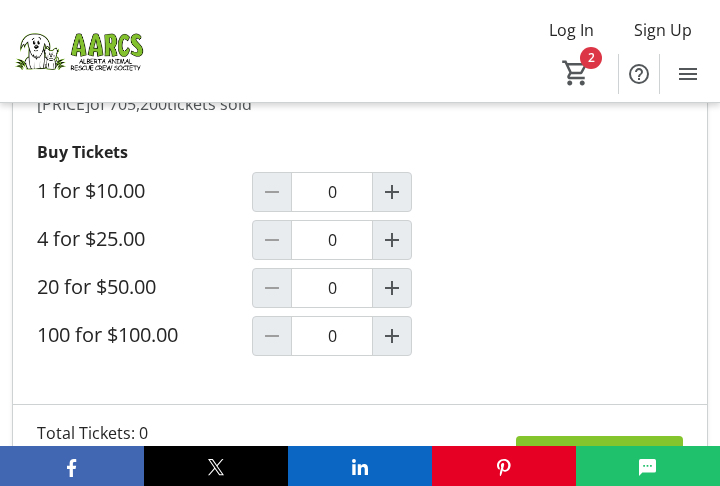 scroll, scrollTop: 2432, scrollLeft: 0, axis: vertical 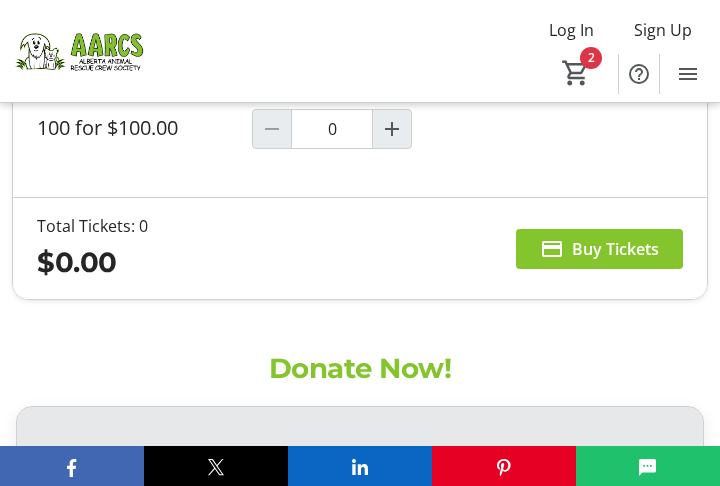 type on "1" 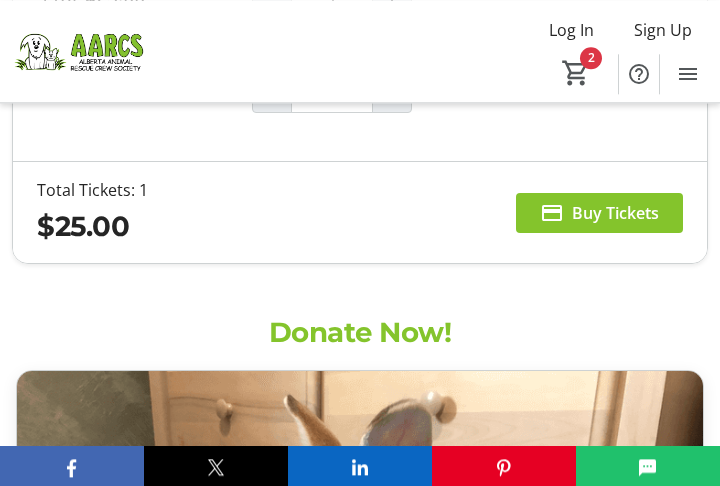 scroll, scrollTop: 2468, scrollLeft: 0, axis: vertical 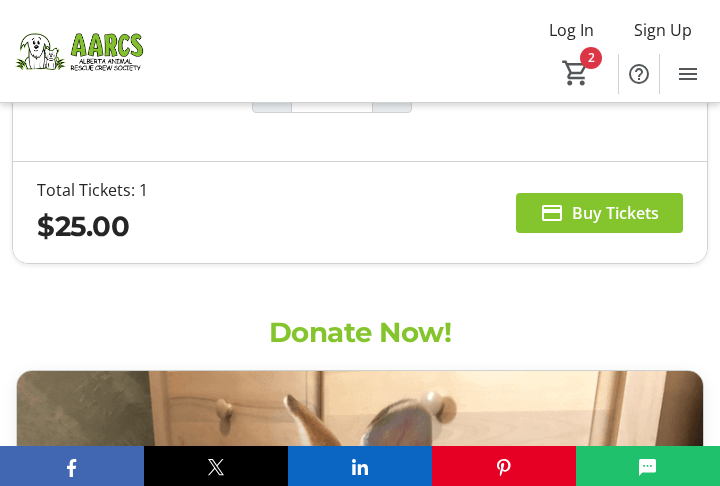click on "2" 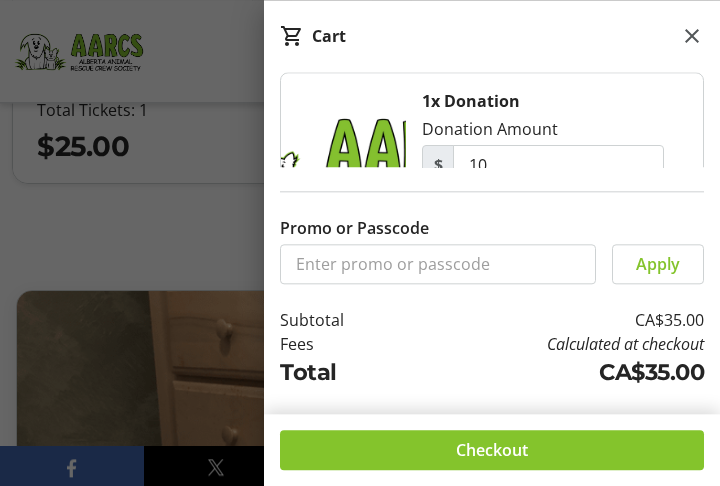 scroll, scrollTop: 2544, scrollLeft: 0, axis: vertical 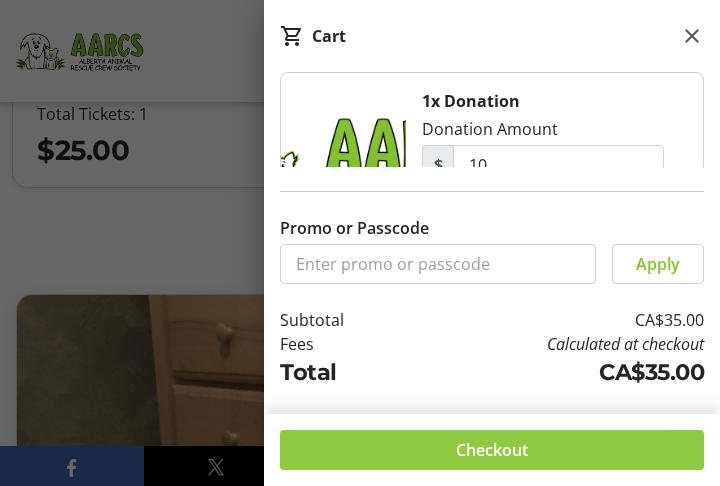 click on "Checkout" 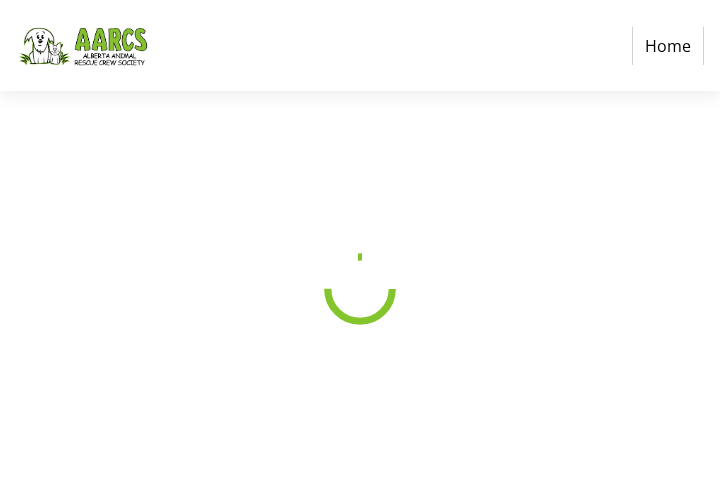 scroll, scrollTop: 0, scrollLeft: 0, axis: both 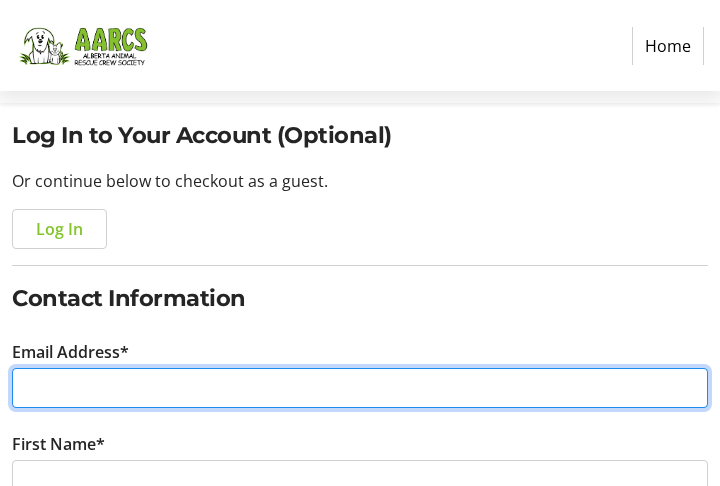 click on "Email Address*" at bounding box center (360, 388) 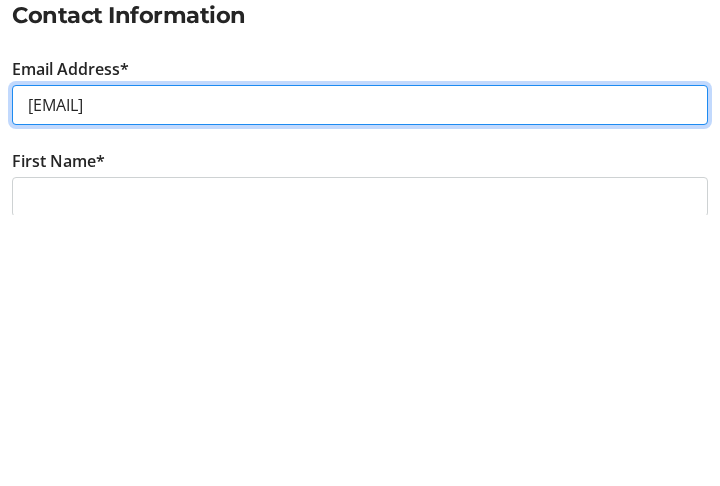 type on "[EMAIL]" 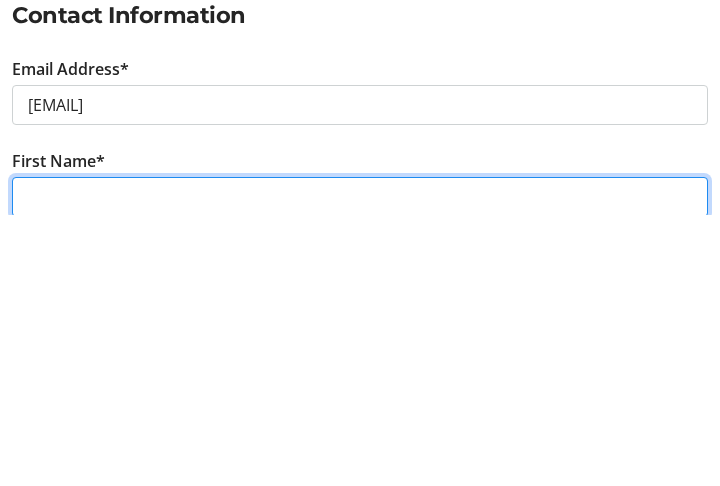 click on "First Name*" at bounding box center [360, 469] 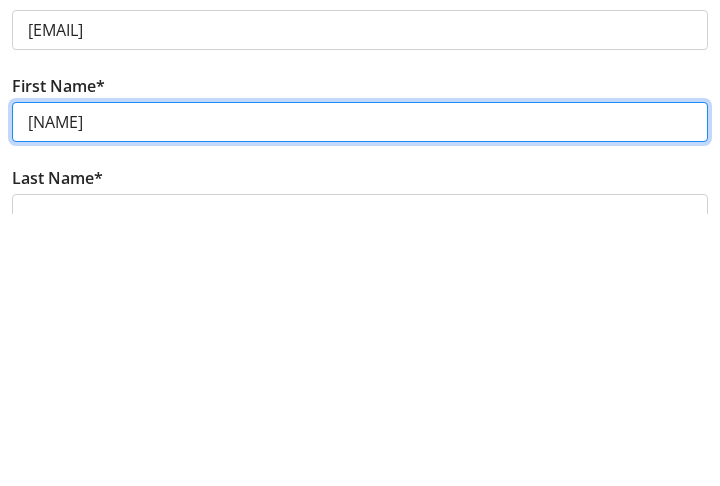 type on "[NAME]" 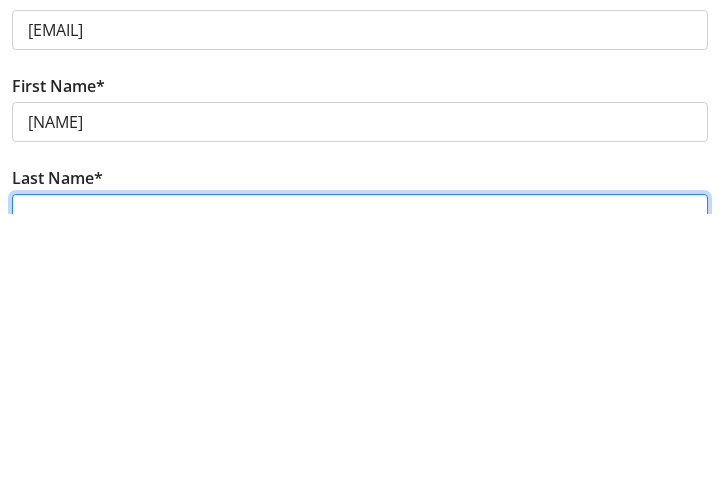 click on "Last Name*" at bounding box center (360, 486) 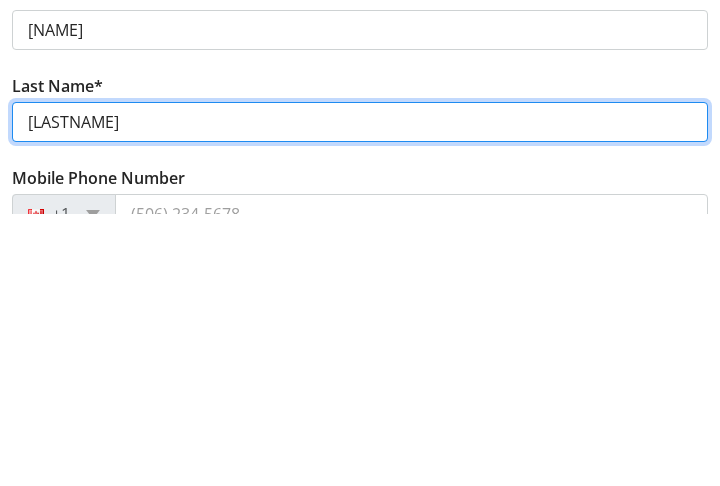 type on "[LASTNAME]" 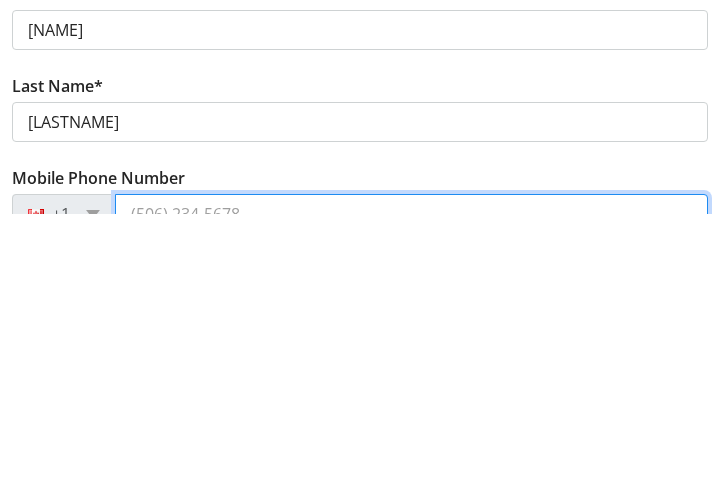 click on "Mobile Phone Number" at bounding box center [411, 486] 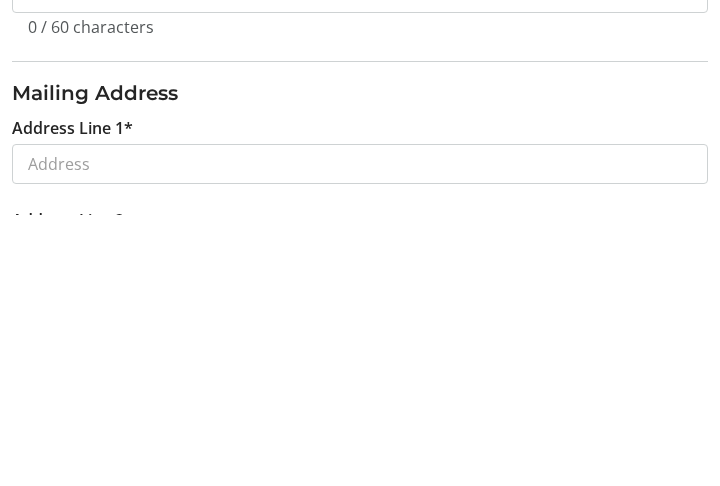 scroll, scrollTop: 658, scrollLeft: 0, axis: vertical 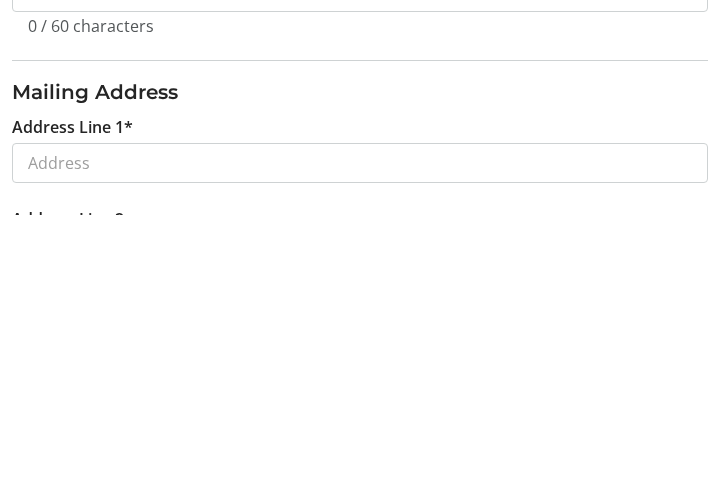 type on "([AREACODE]) [PHONE]" 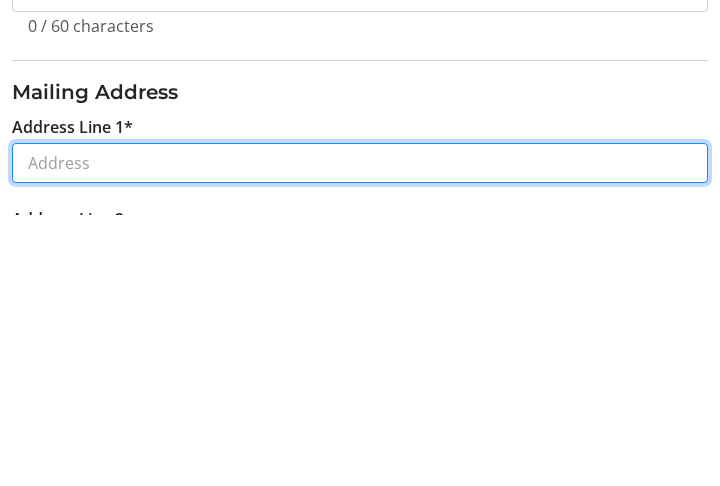 click on "Address Line 1*" at bounding box center (360, 435) 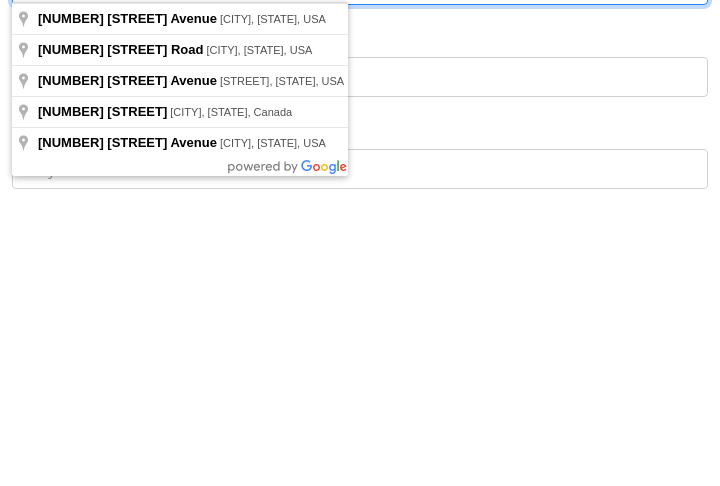 scroll, scrollTop: 838, scrollLeft: 0, axis: vertical 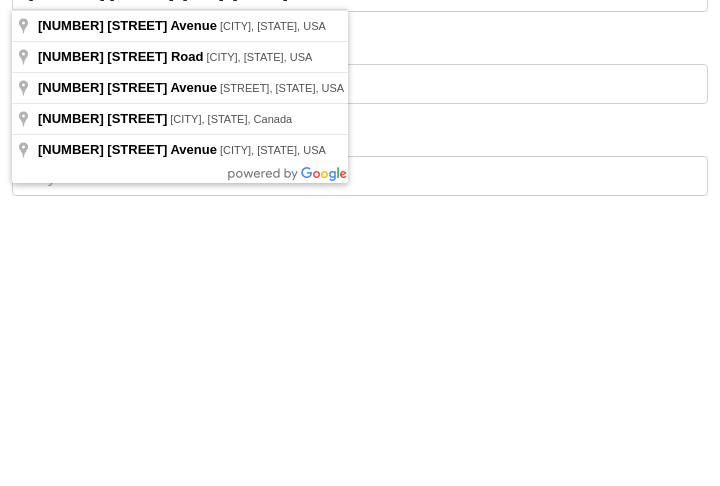 type on "[NUMBER] [STREET]" 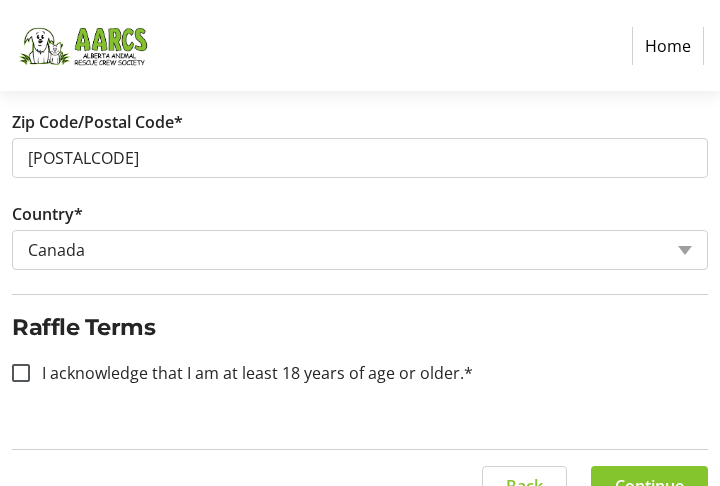 scroll, scrollTop: 1311, scrollLeft: 0, axis: vertical 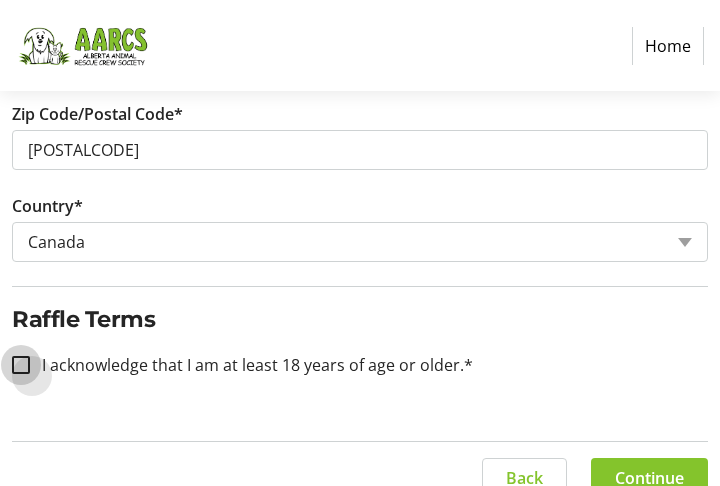 click on "I acknowledge that I am at least 18 years of age or older.*" at bounding box center (21, 365) 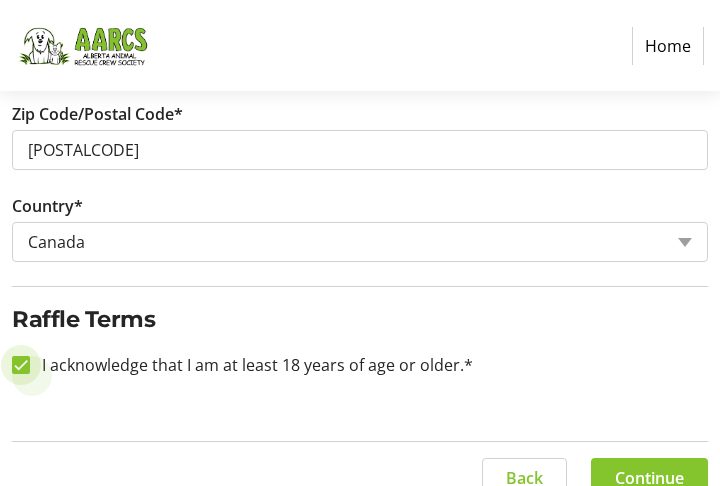 checkbox on "true" 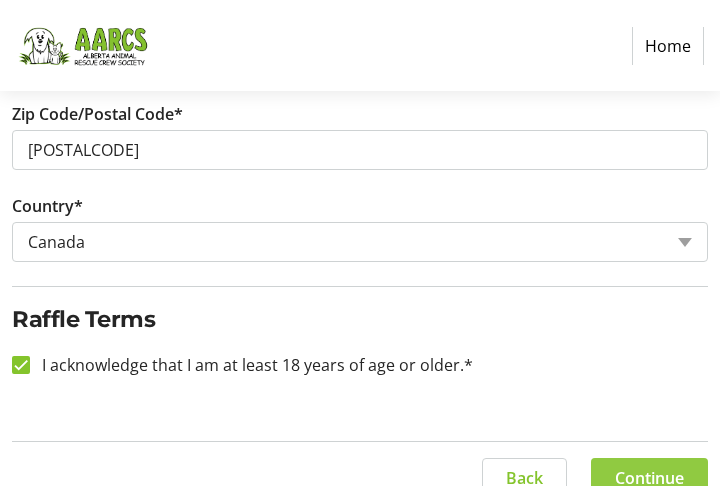 click on "Continue" 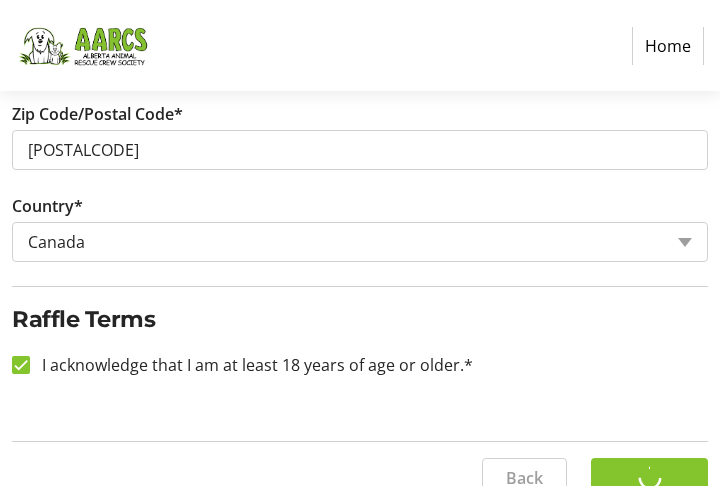 scroll, scrollTop: 223, scrollLeft: 0, axis: vertical 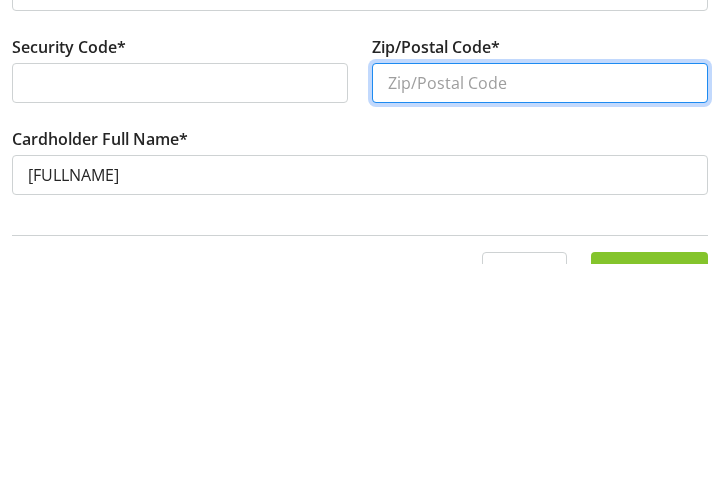 click on "Zip/Postal Code*" at bounding box center [540, 306] 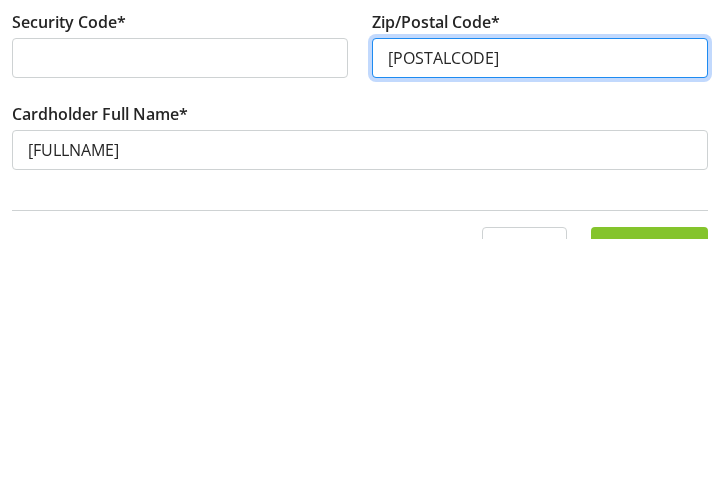 scroll, scrollTop: 375, scrollLeft: 0, axis: vertical 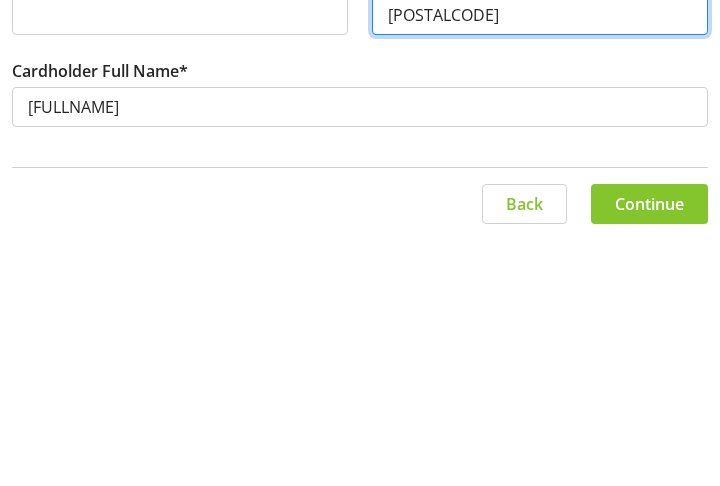 type on "[POSTALCODE]" 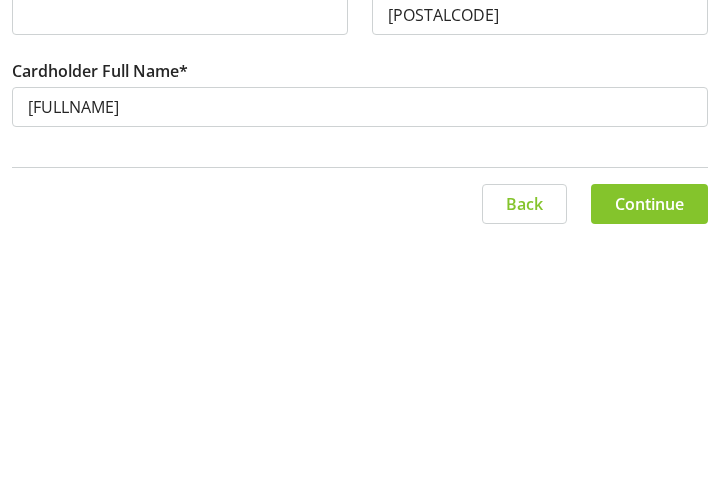 click on "Continue" 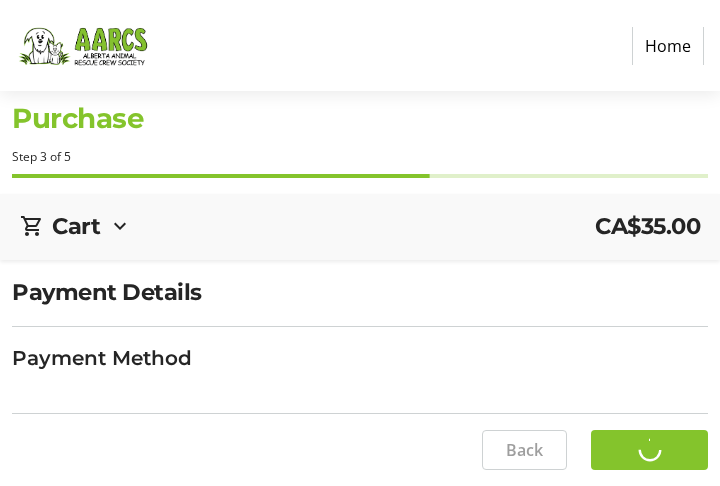 scroll, scrollTop: 0, scrollLeft: 0, axis: both 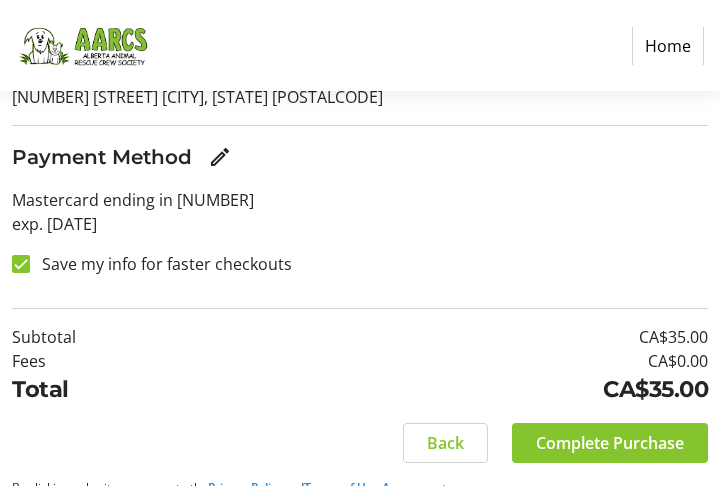 click on "Complete Purchase" 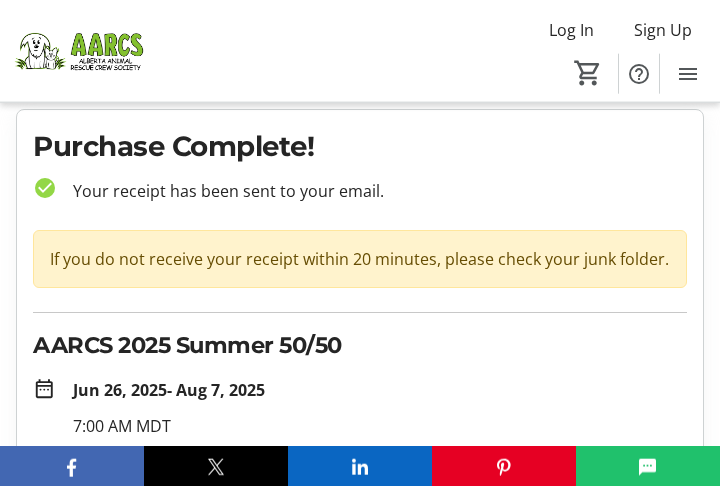 scroll, scrollTop: 0, scrollLeft: 0, axis: both 